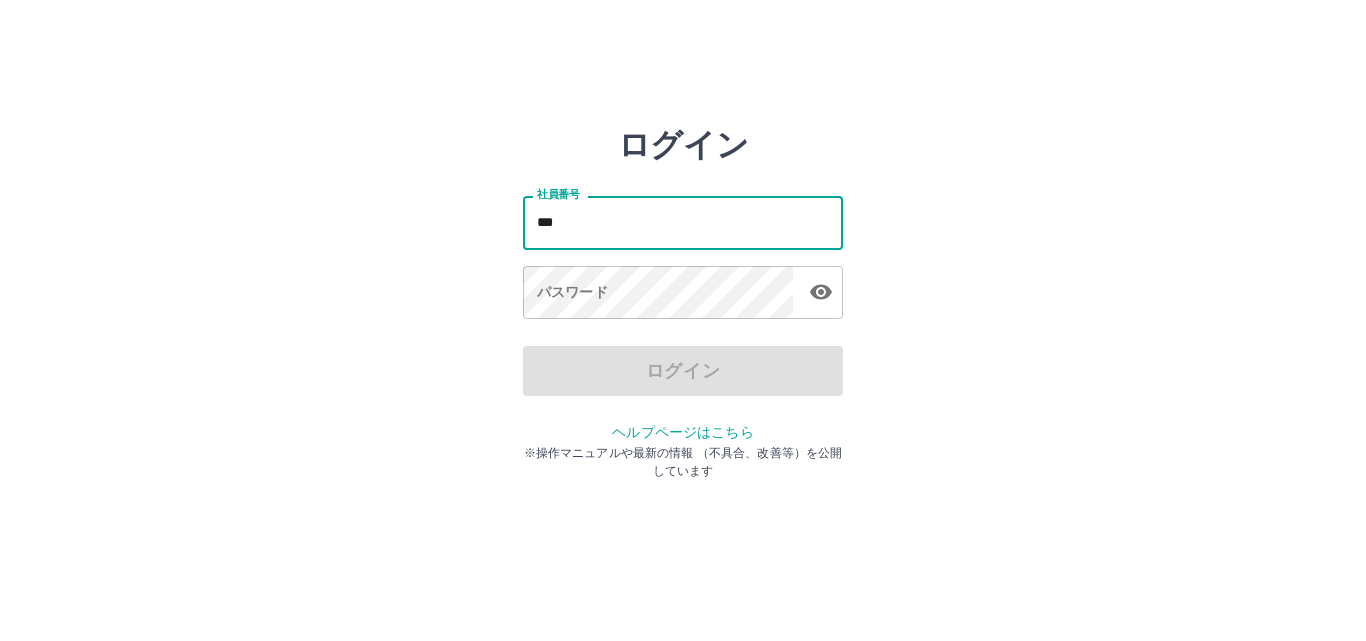 scroll, scrollTop: 0, scrollLeft: 0, axis: both 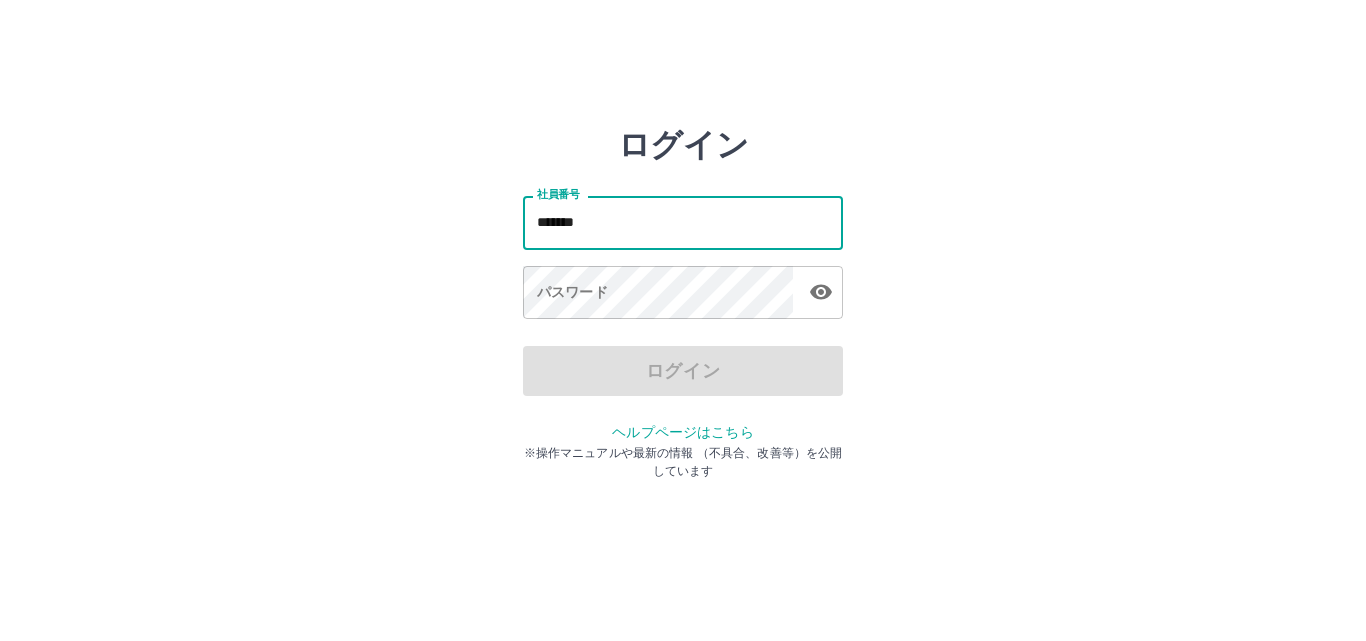 type on "*******" 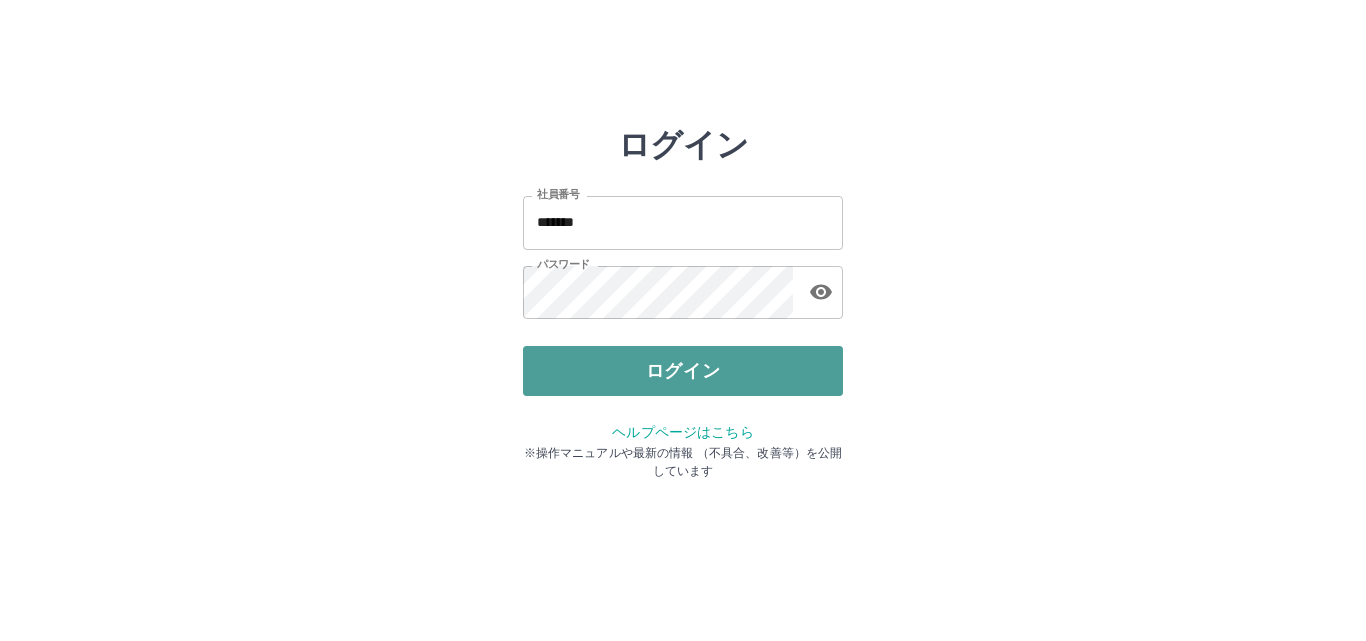 click on "ログイン" at bounding box center [683, 371] 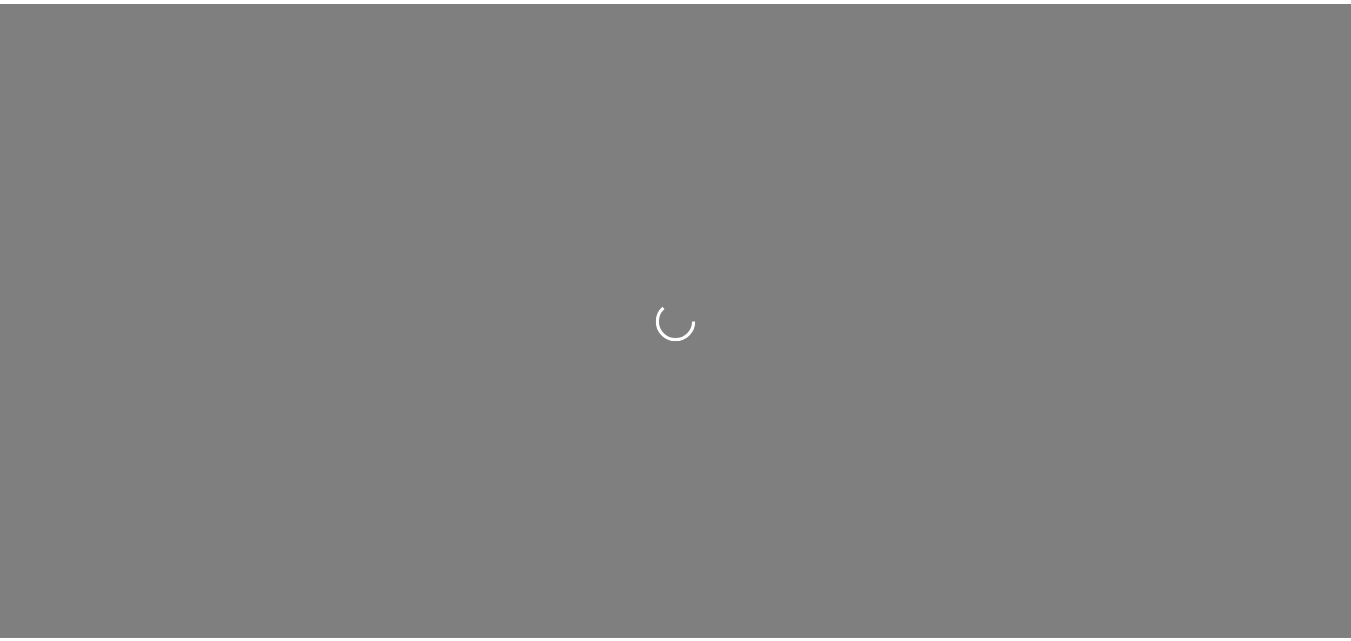 scroll, scrollTop: 0, scrollLeft: 0, axis: both 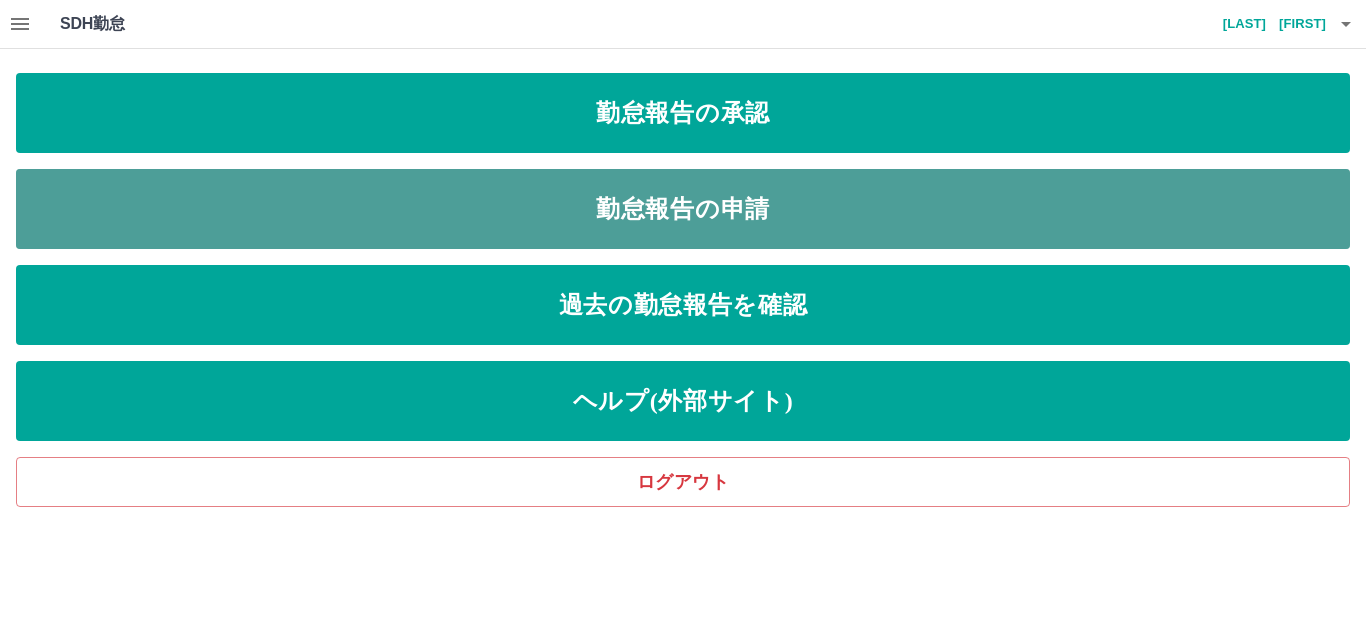 click on "勤怠報告の申請" at bounding box center [683, 209] 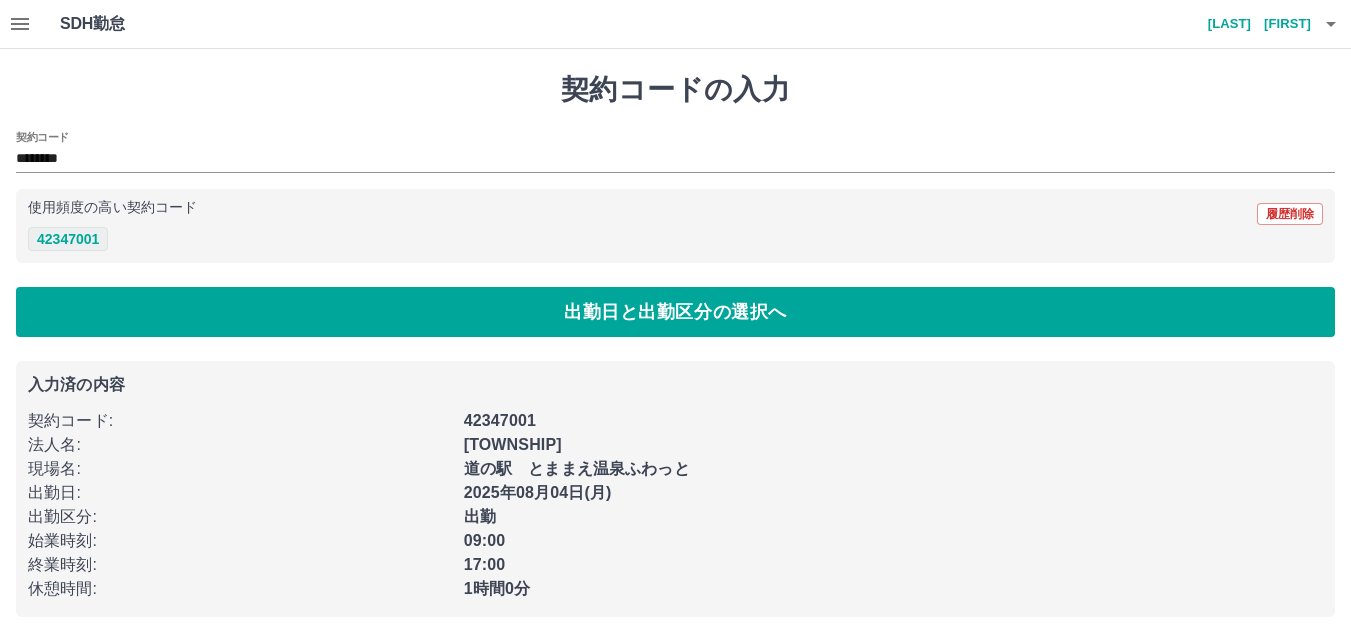 click on "42347001" at bounding box center (68, 239) 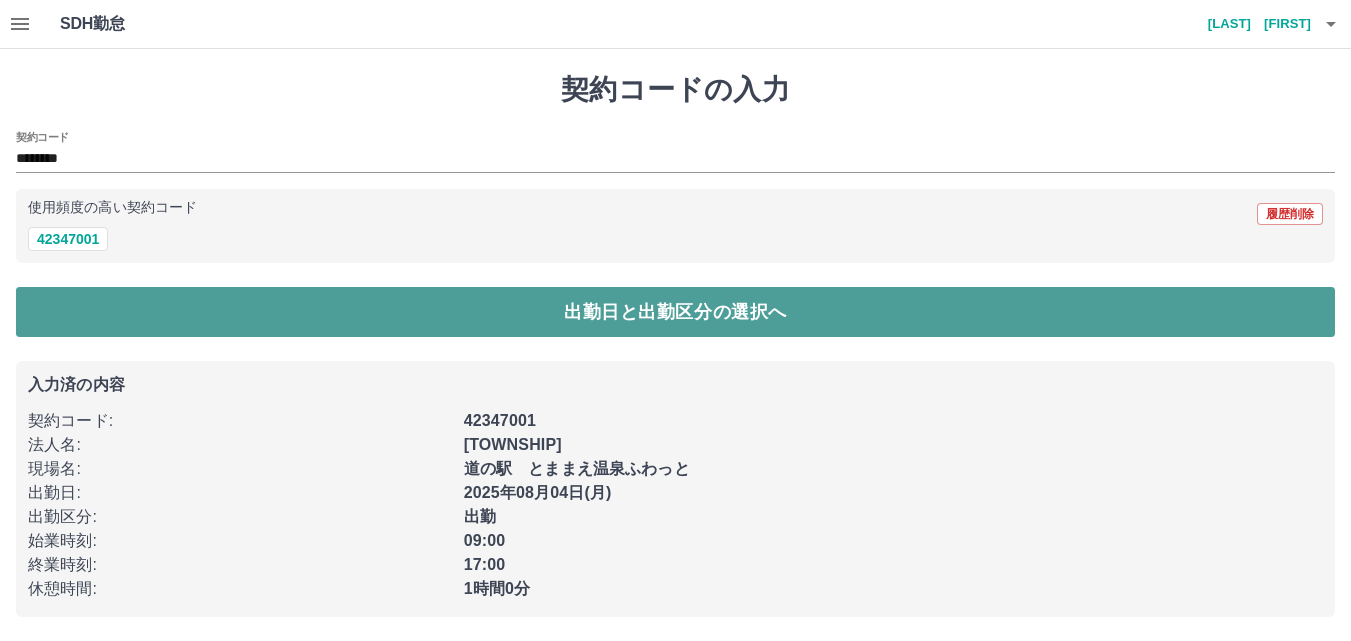 click on "出勤日と出勤区分の選択へ" at bounding box center [675, 312] 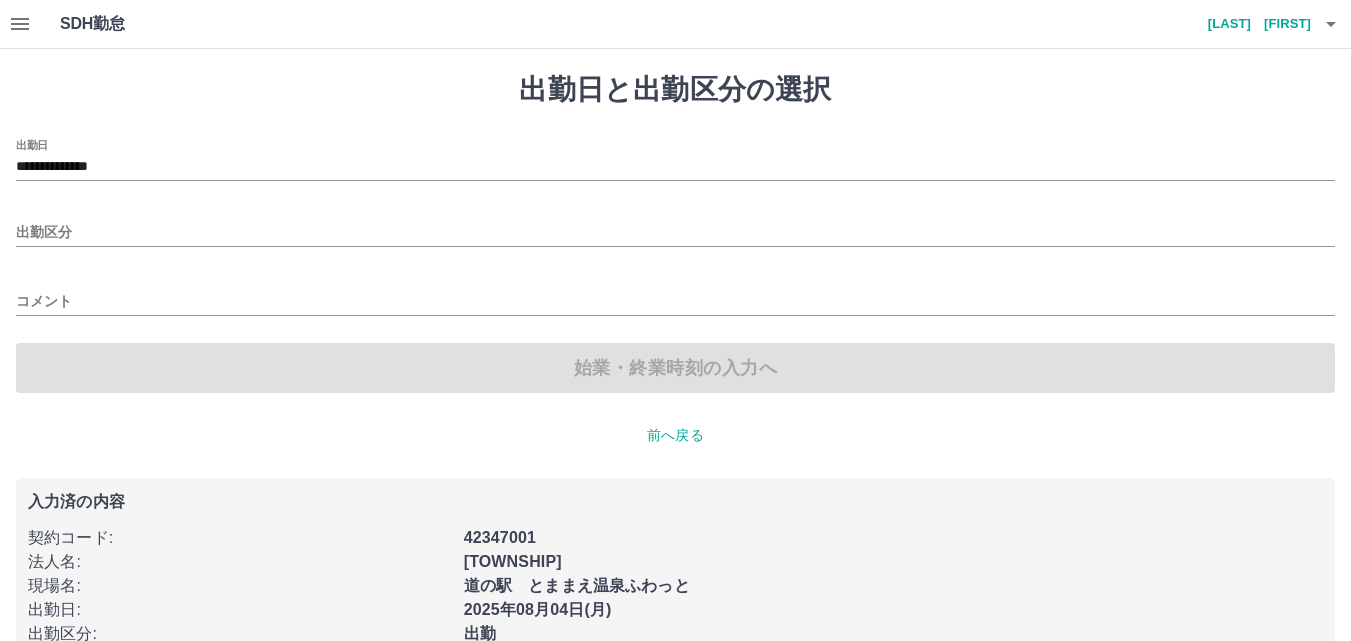type on "**" 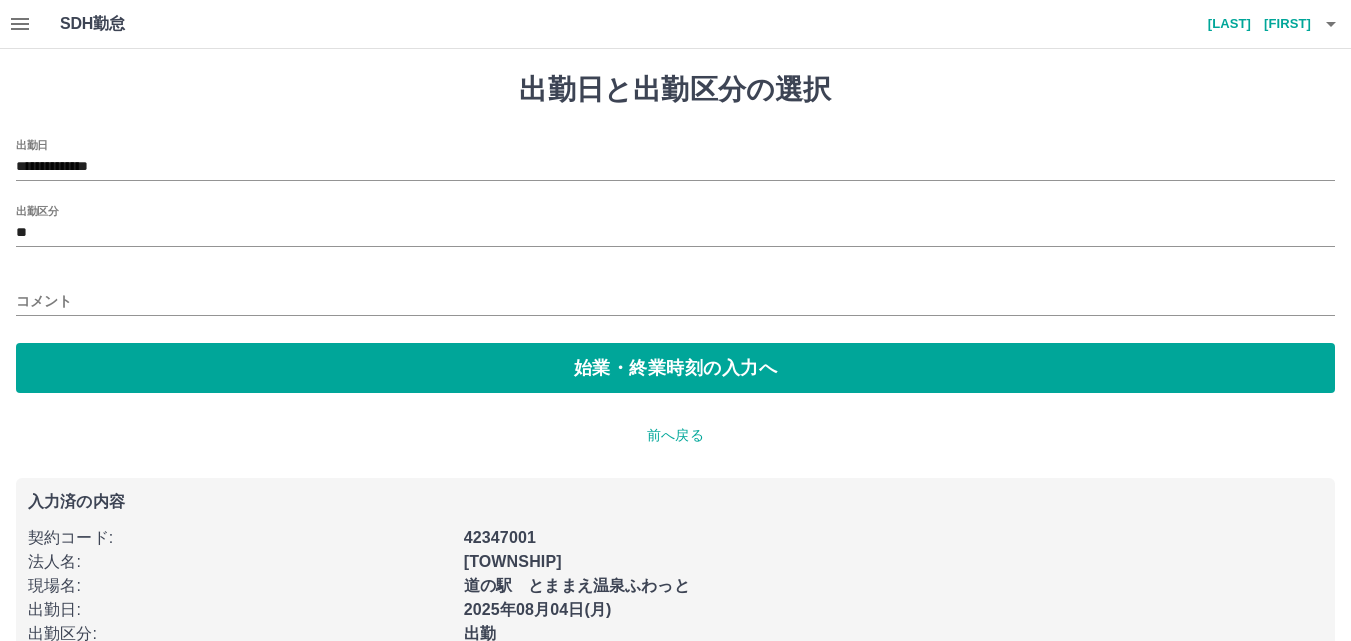 click on "コメント" at bounding box center (675, 301) 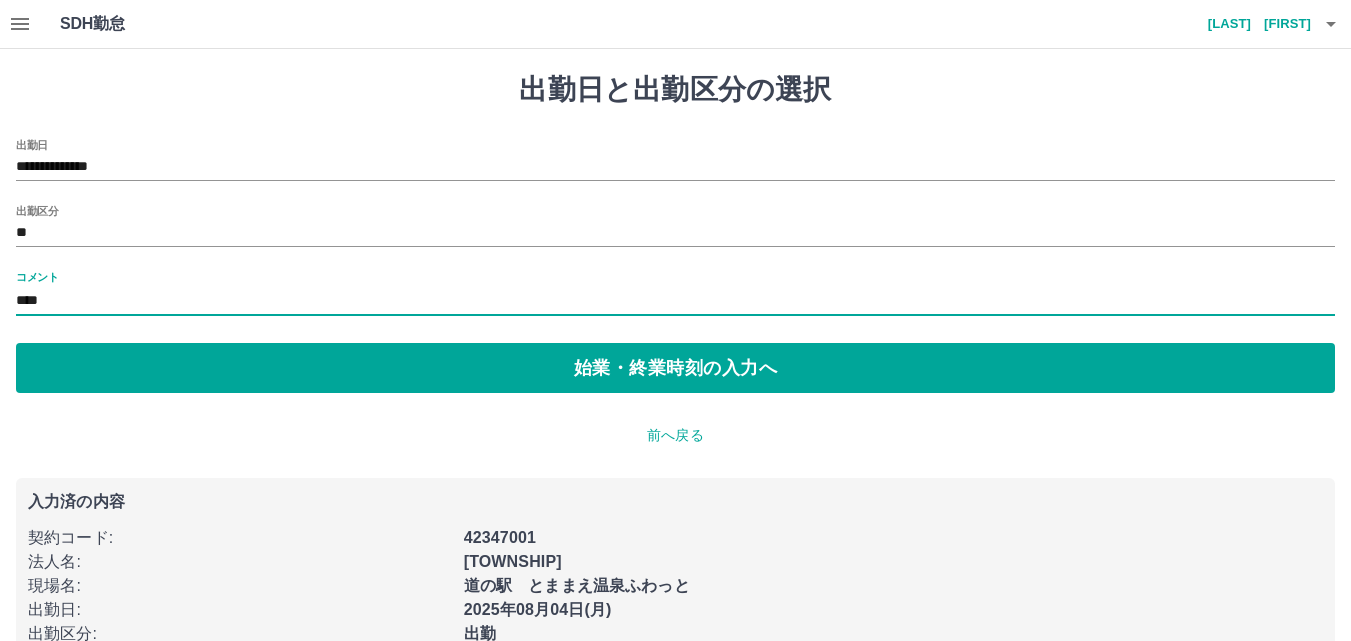 type on "********" 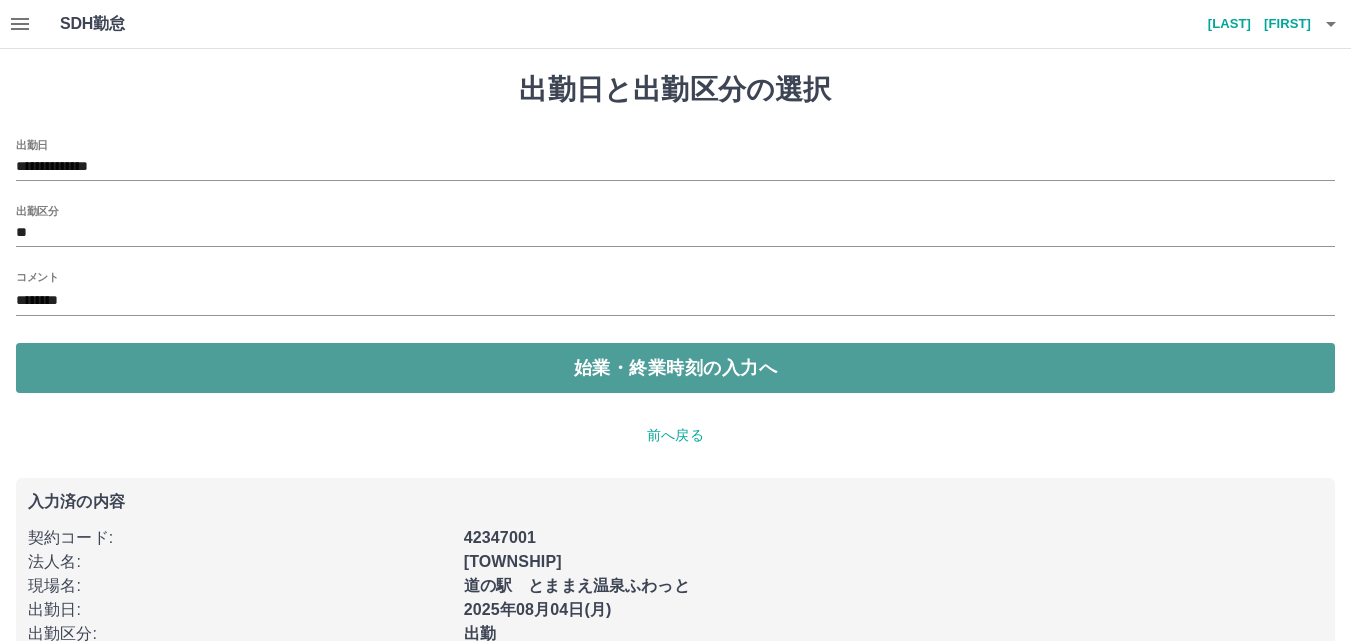 click on "始業・終業時刻の入力へ" at bounding box center (675, 368) 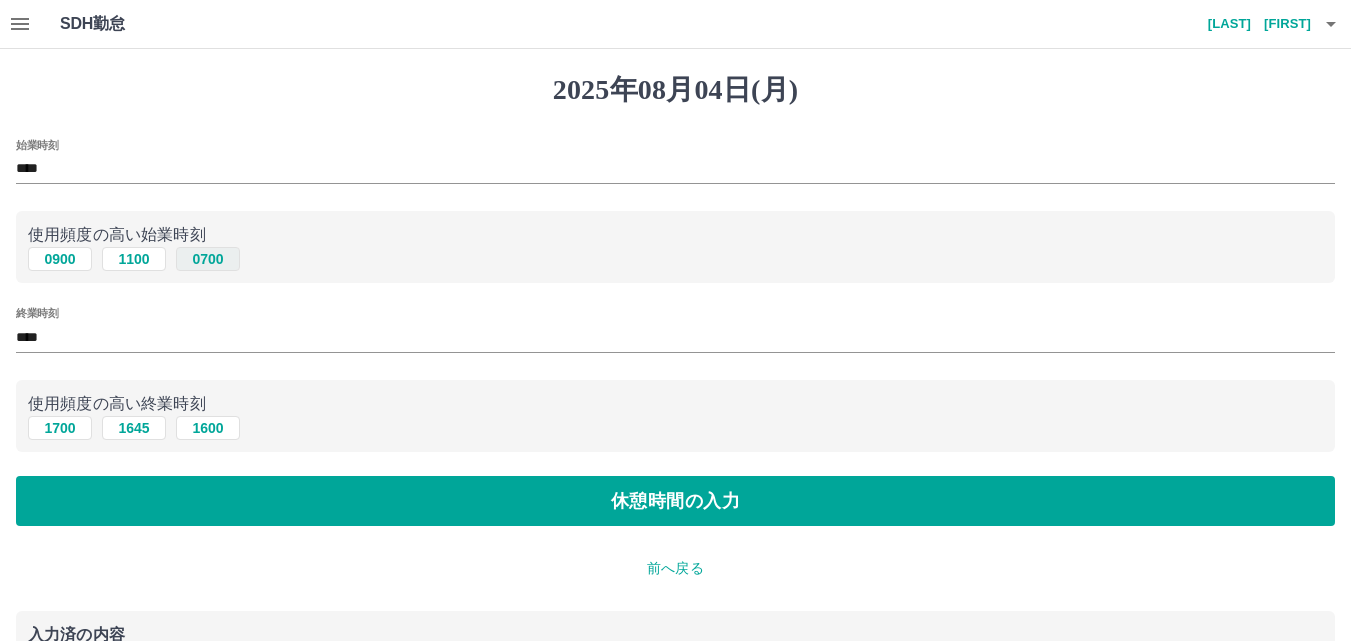 click on "0700" at bounding box center [208, 259] 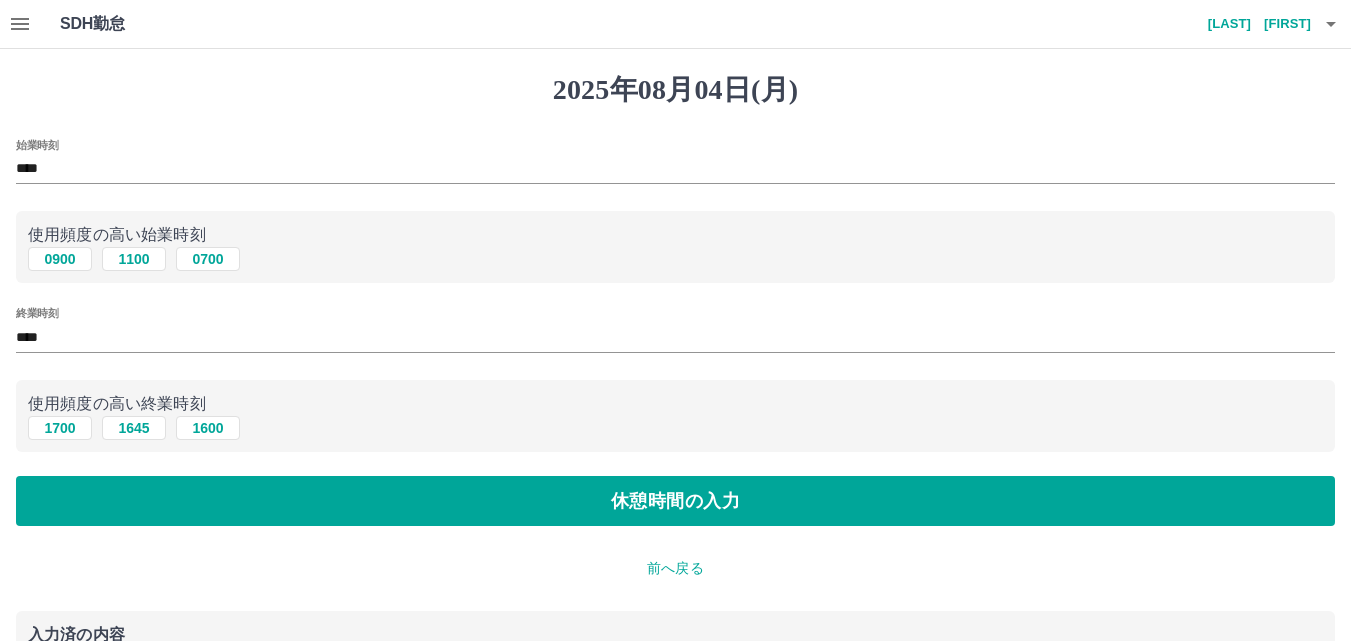 click on "****" at bounding box center [675, 337] 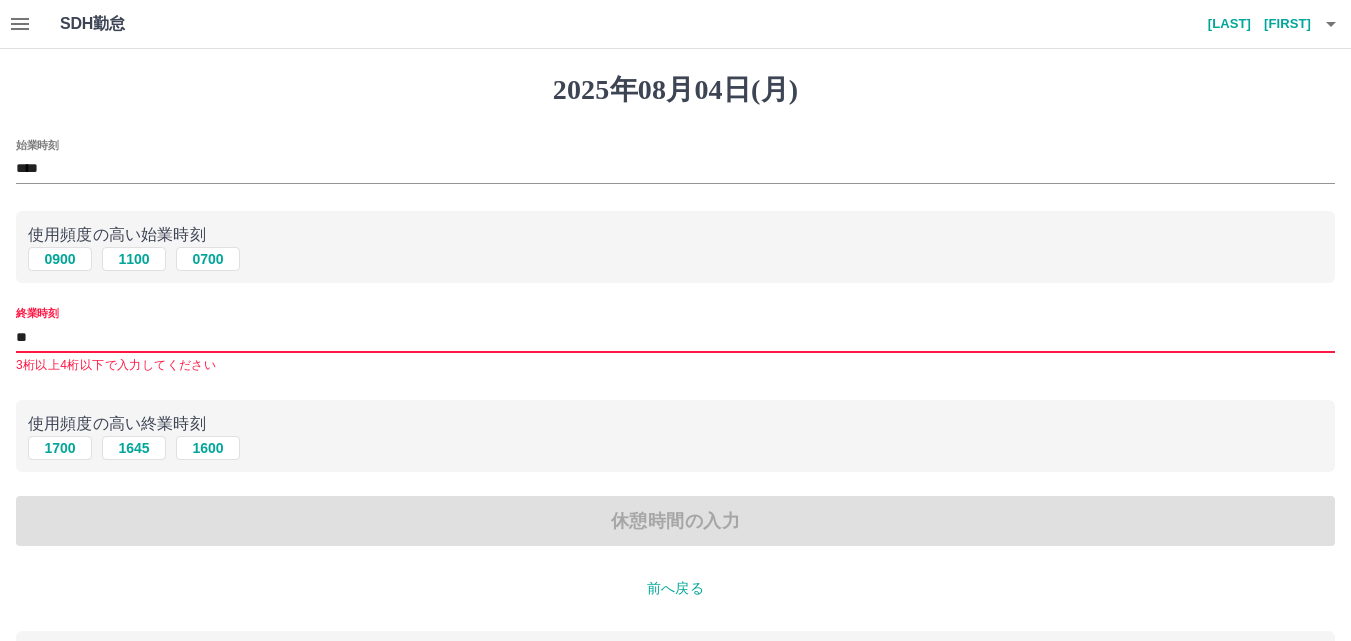 type on "*" 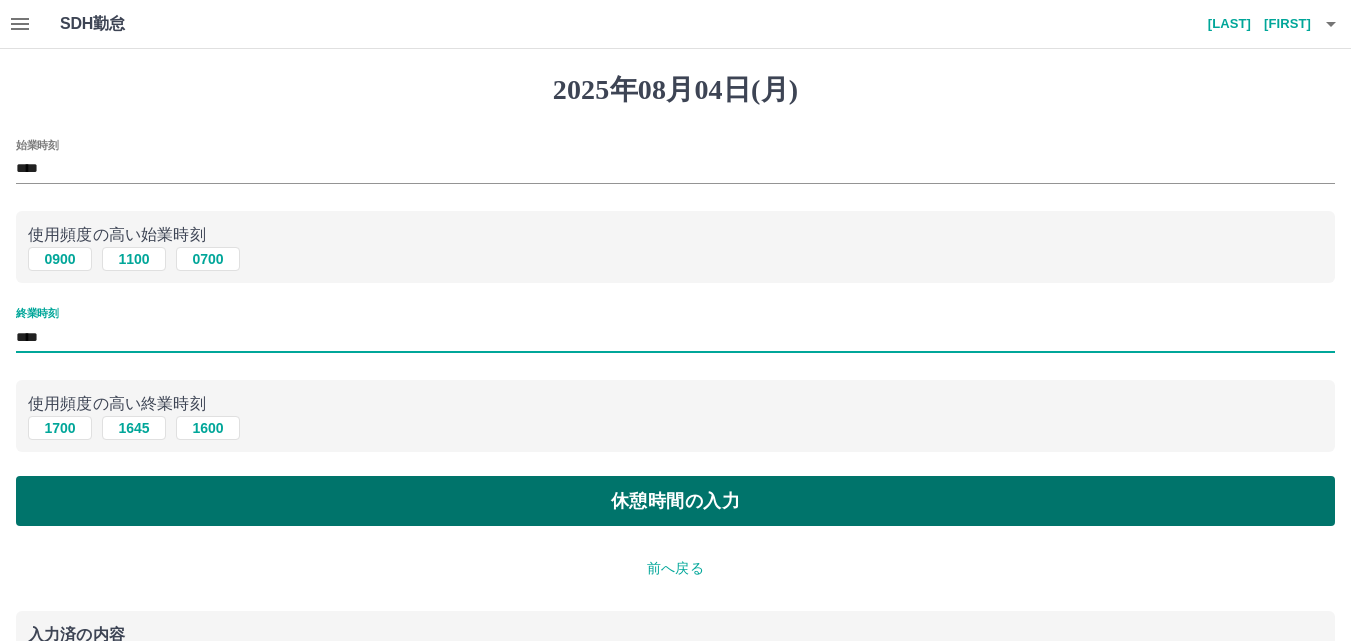 type on "****" 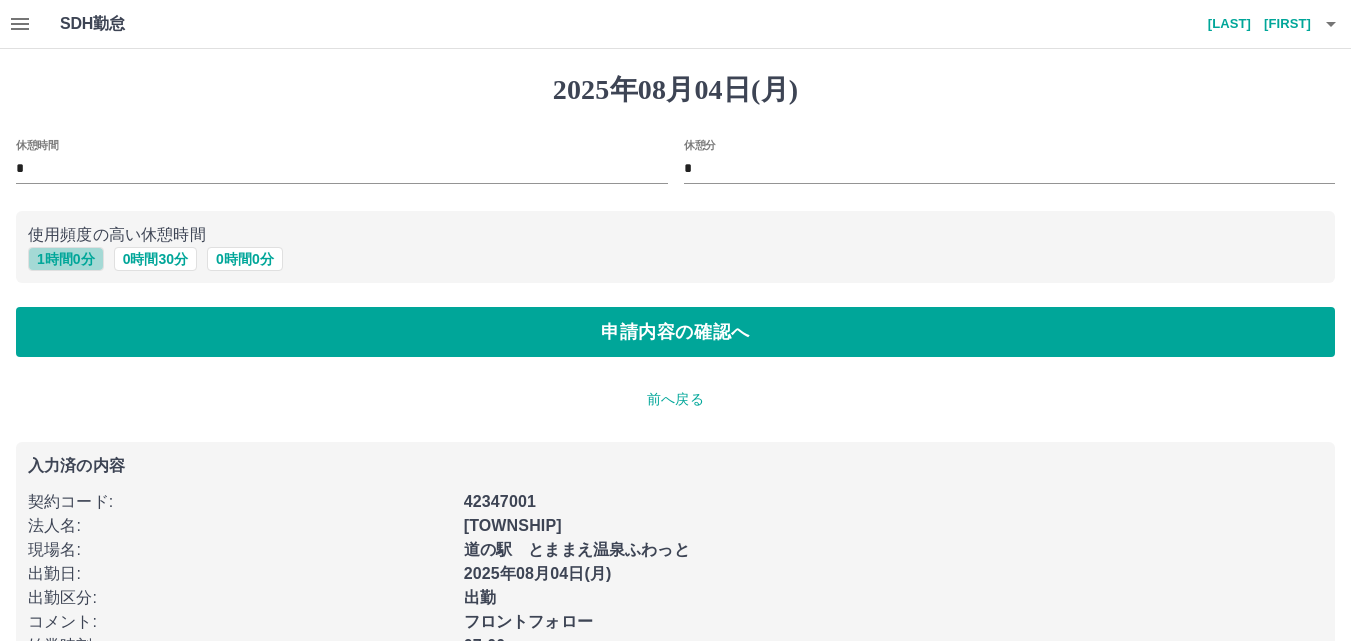 click on "1 時間 0 分" at bounding box center (66, 259) 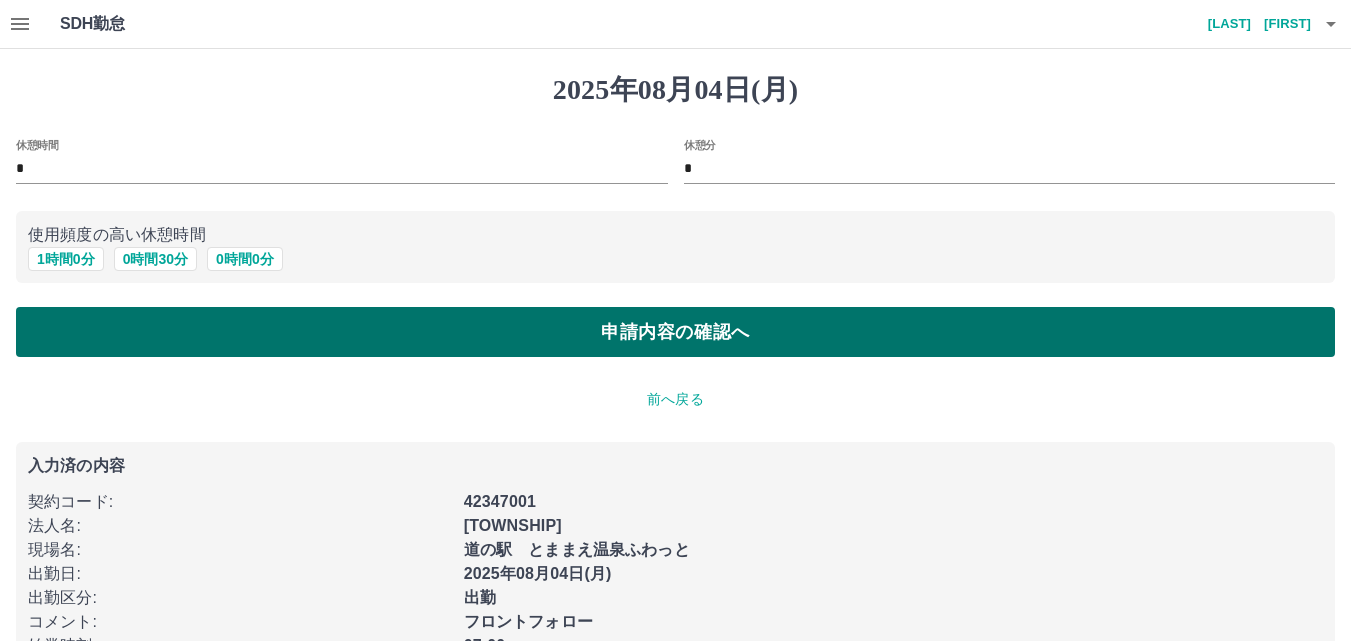 click on "申請内容の確認へ" at bounding box center [675, 332] 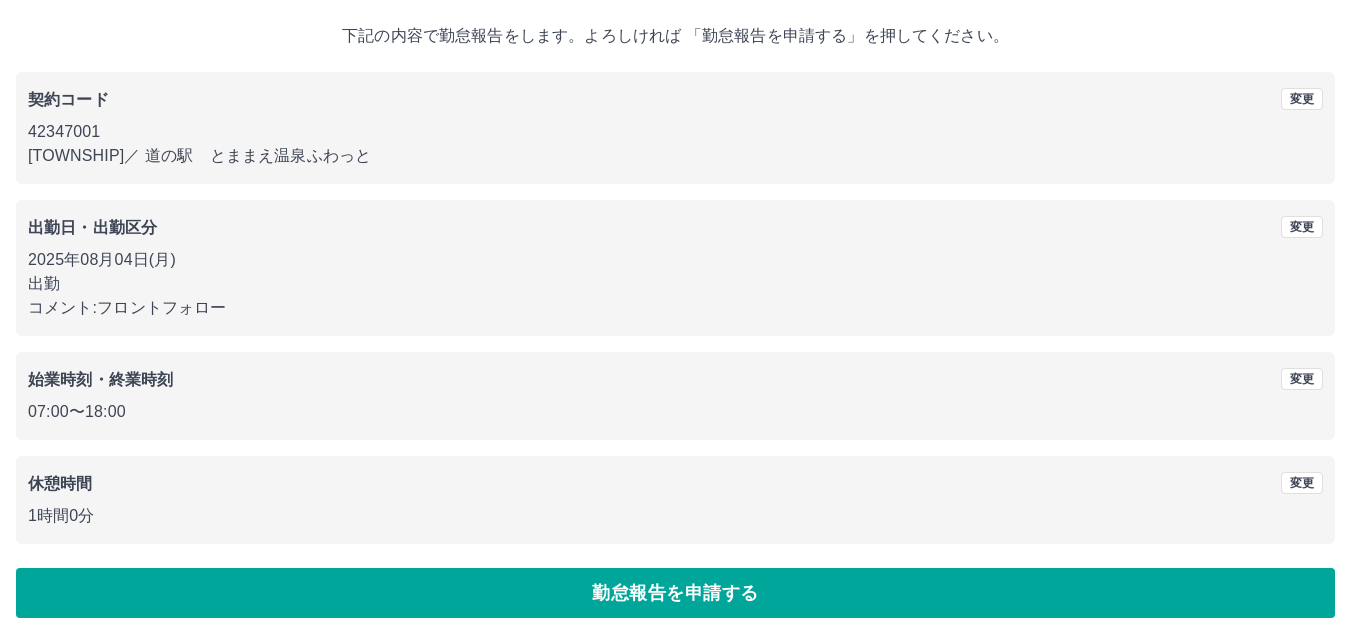 scroll, scrollTop: 108, scrollLeft: 0, axis: vertical 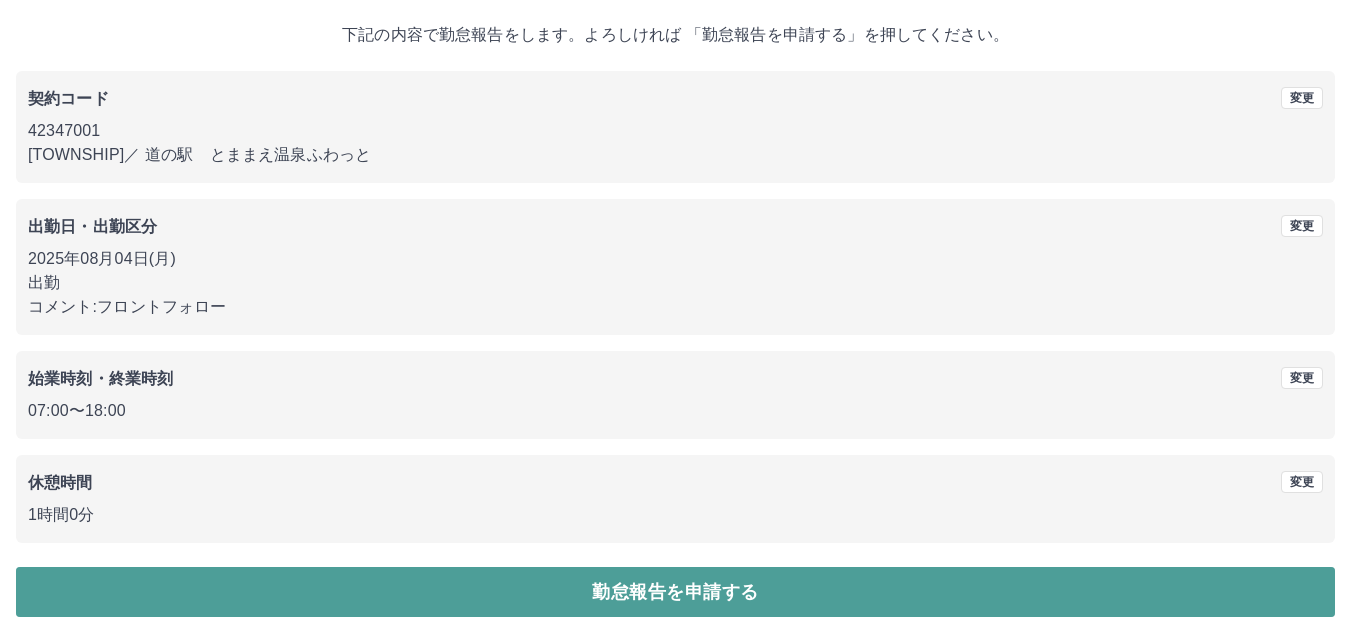 click on "勤怠報告を申請する" at bounding box center (675, 592) 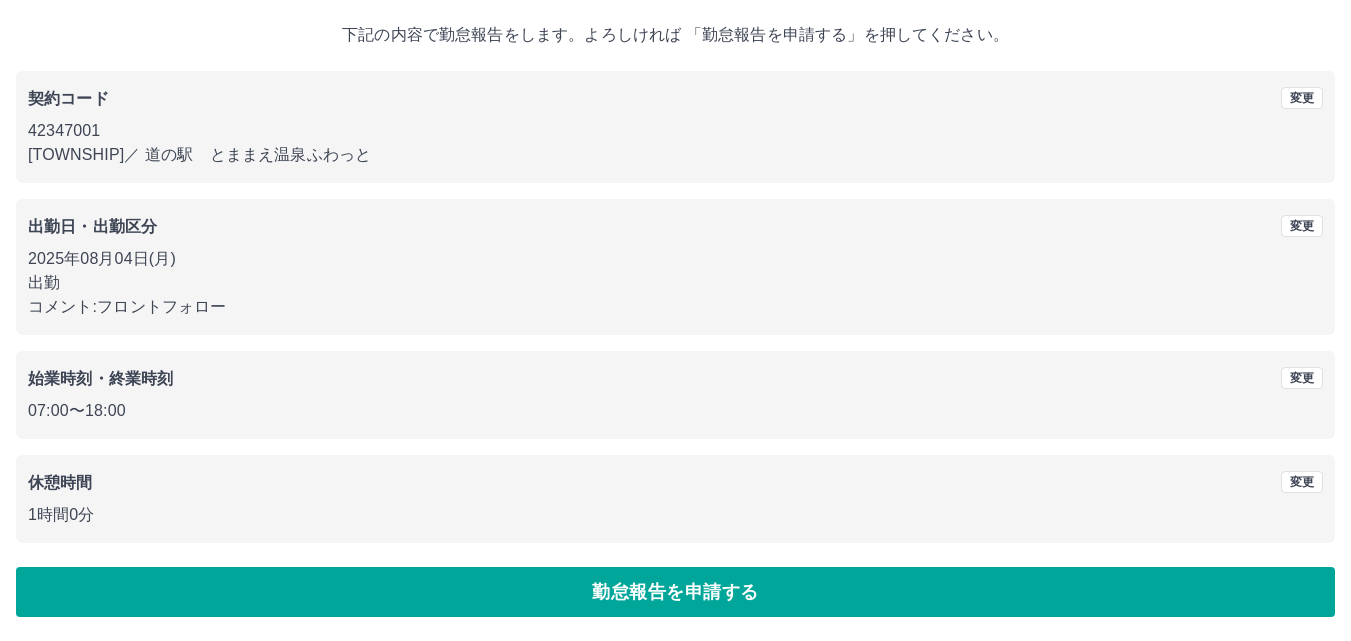 scroll, scrollTop: 0, scrollLeft: 0, axis: both 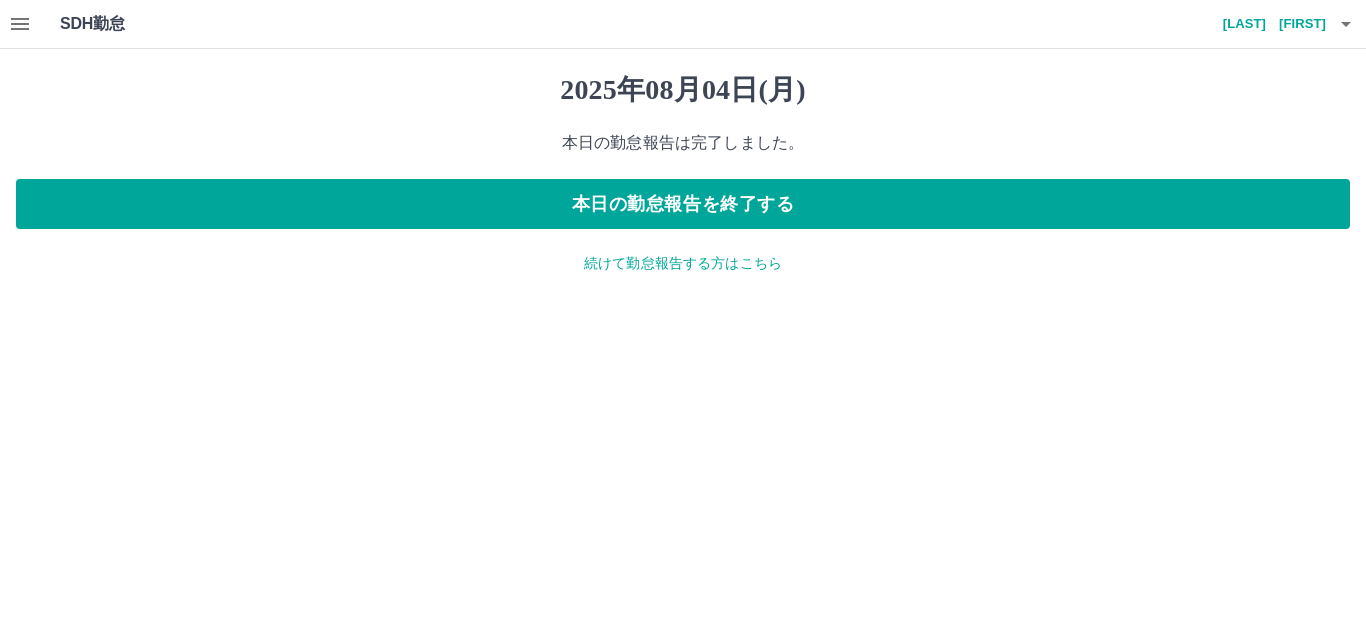 click 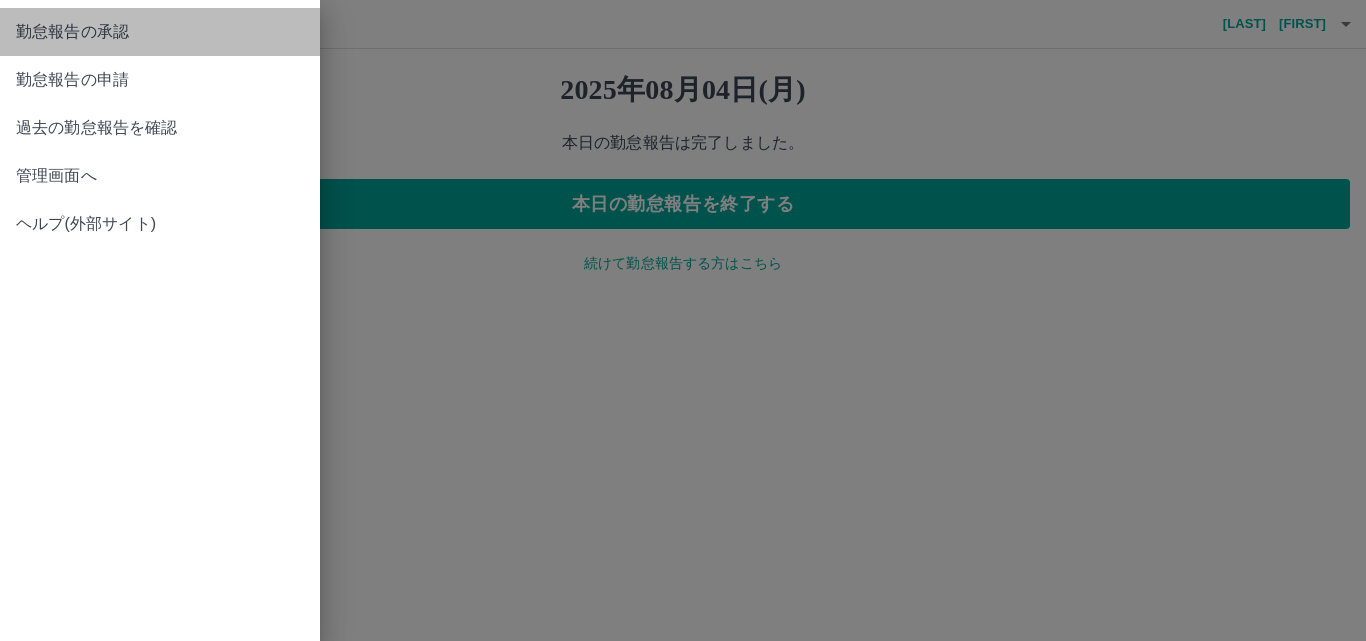 click on "勤怠報告の承認" at bounding box center (160, 32) 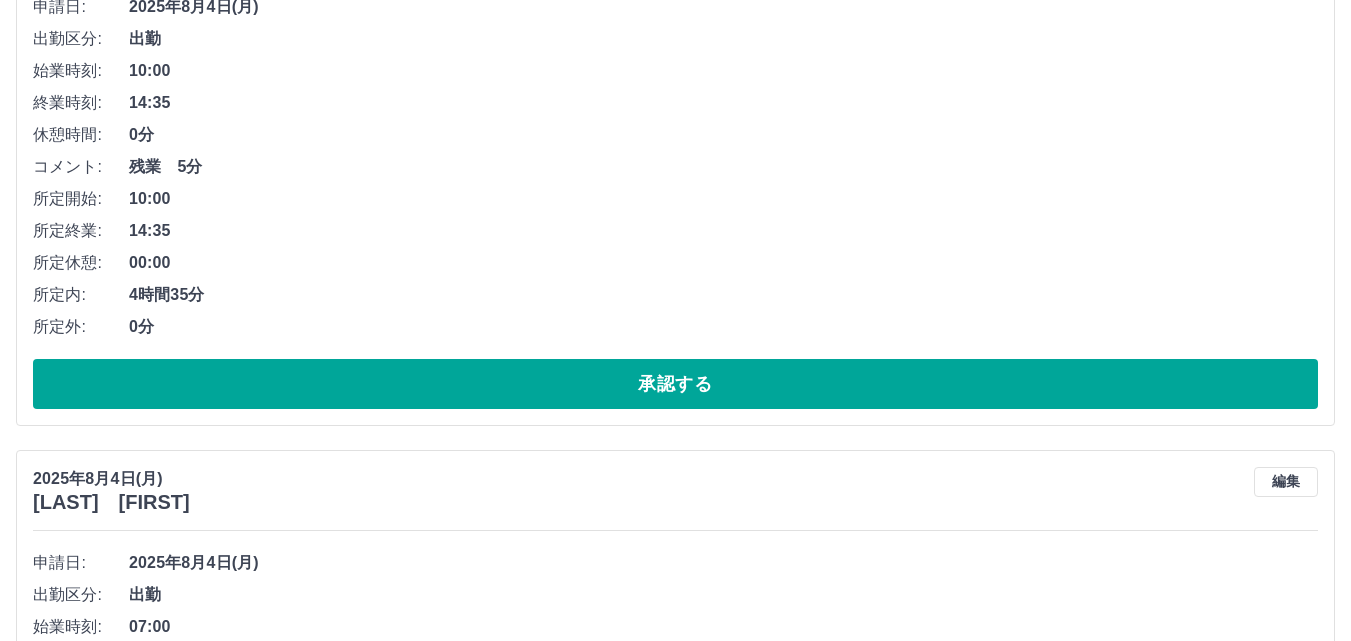 scroll, scrollTop: 1200, scrollLeft: 0, axis: vertical 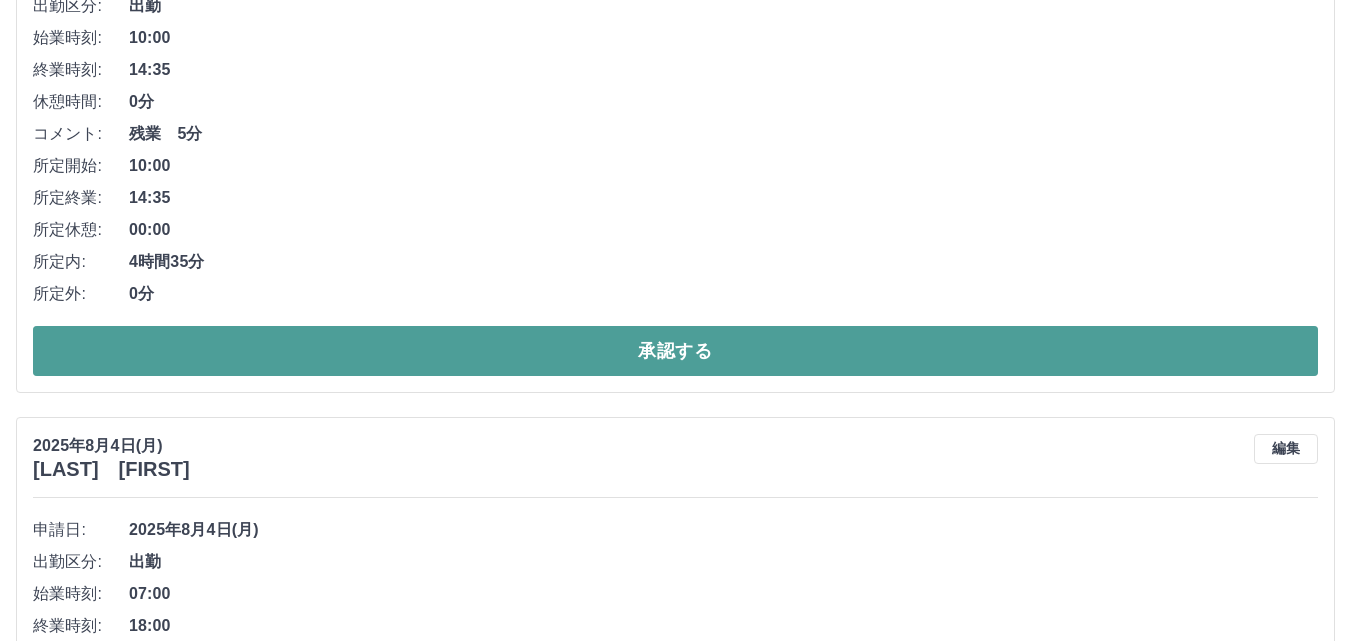 click on "承認する" at bounding box center [675, 351] 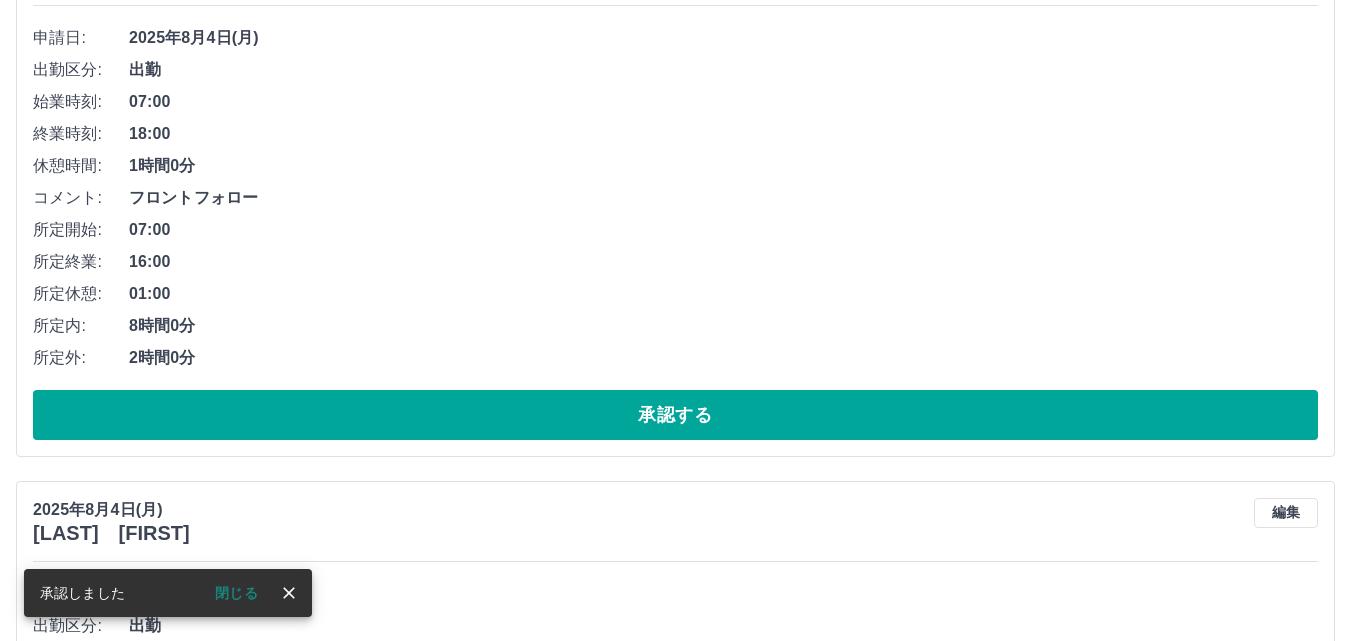 scroll, scrollTop: 1143, scrollLeft: 0, axis: vertical 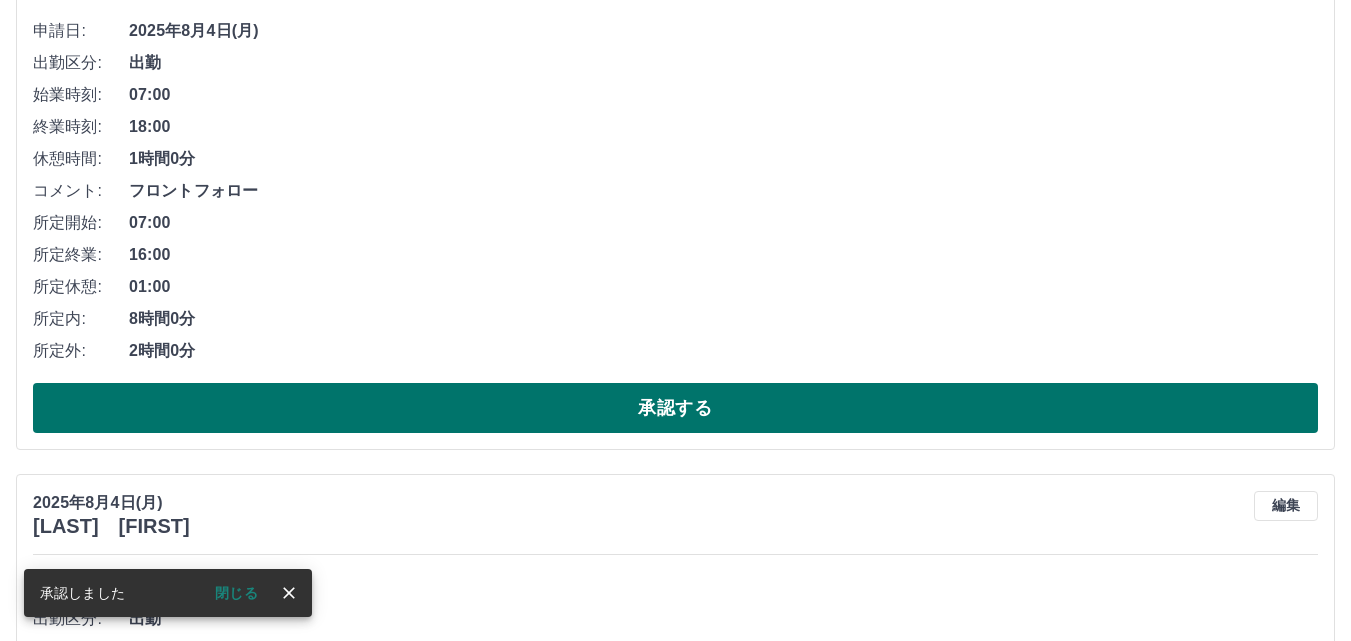 click on "承認する" at bounding box center [675, 408] 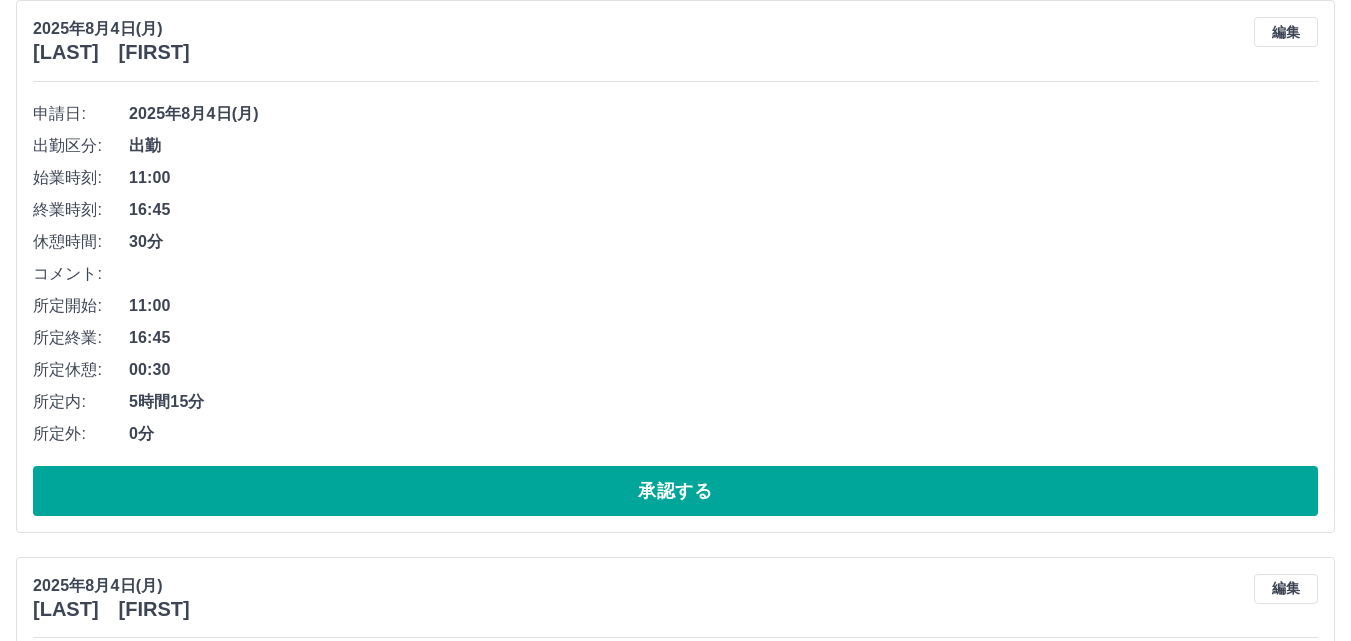 scroll, scrollTop: 1037, scrollLeft: 0, axis: vertical 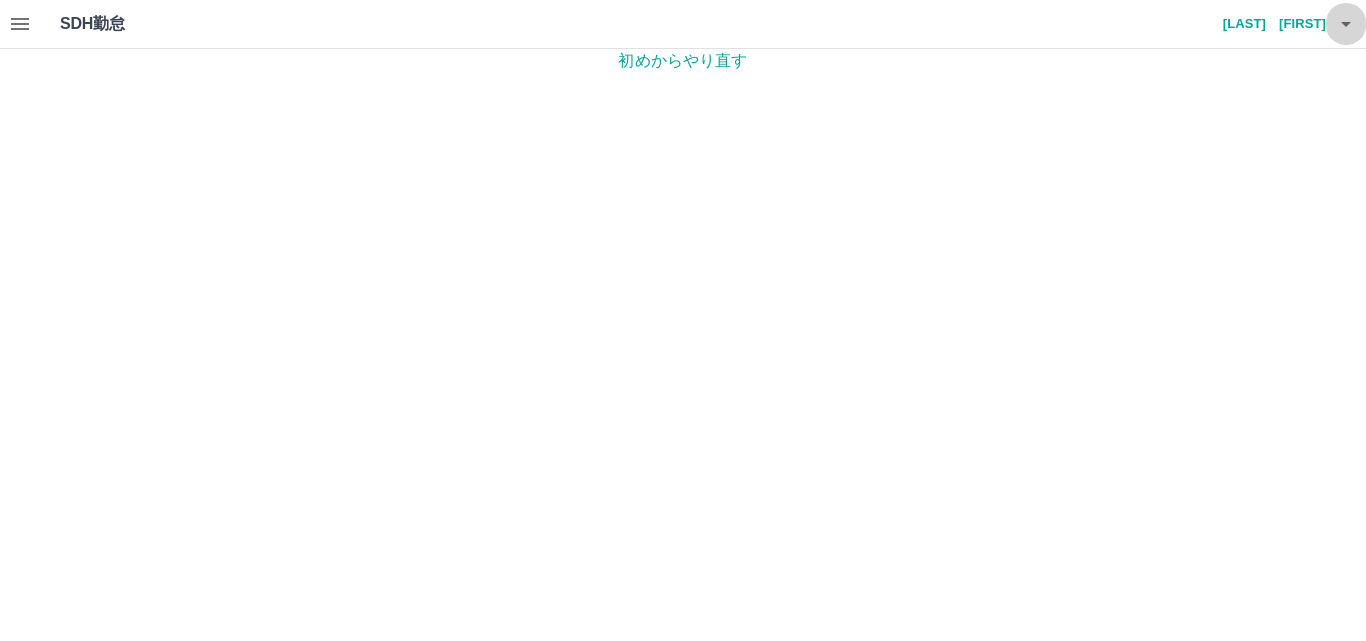 click 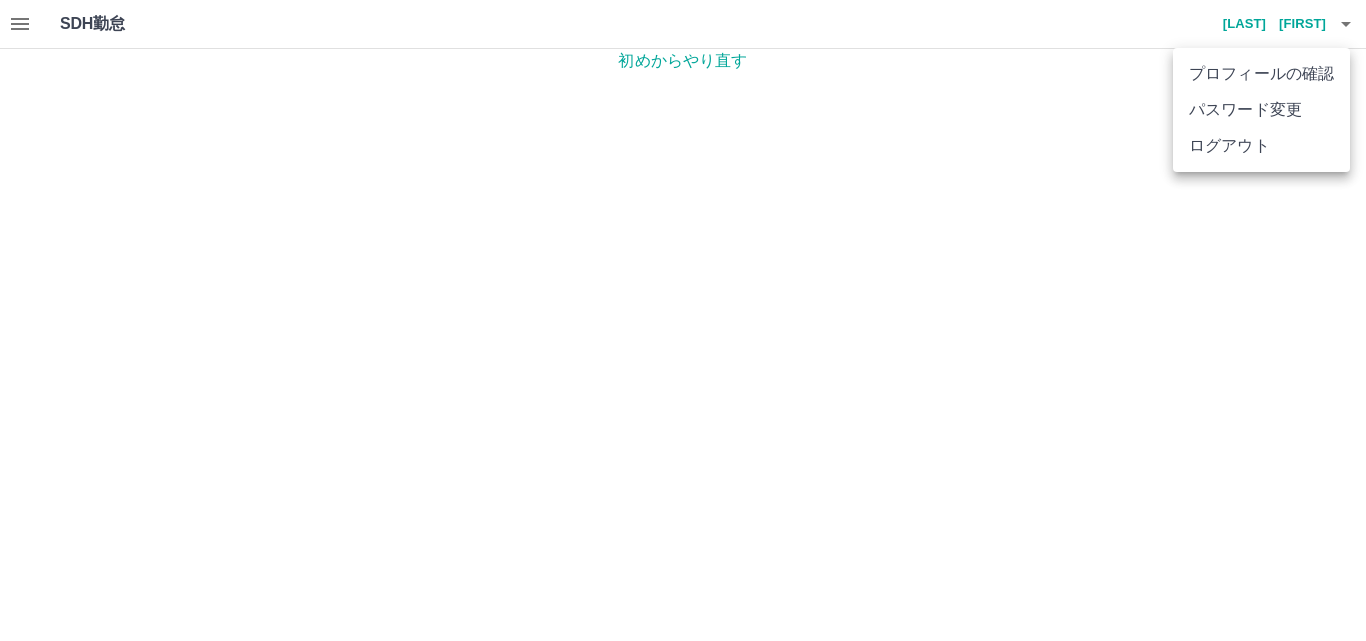 click on "ログアウト" at bounding box center (1261, 146) 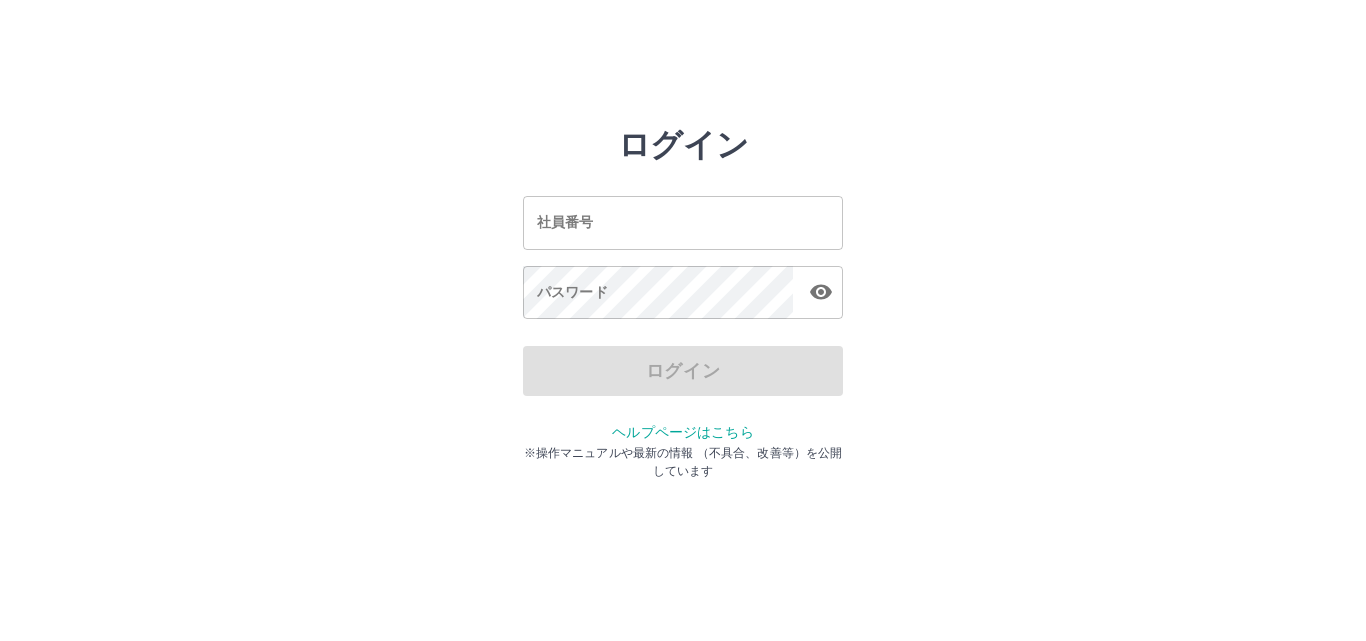 scroll, scrollTop: 0, scrollLeft: 0, axis: both 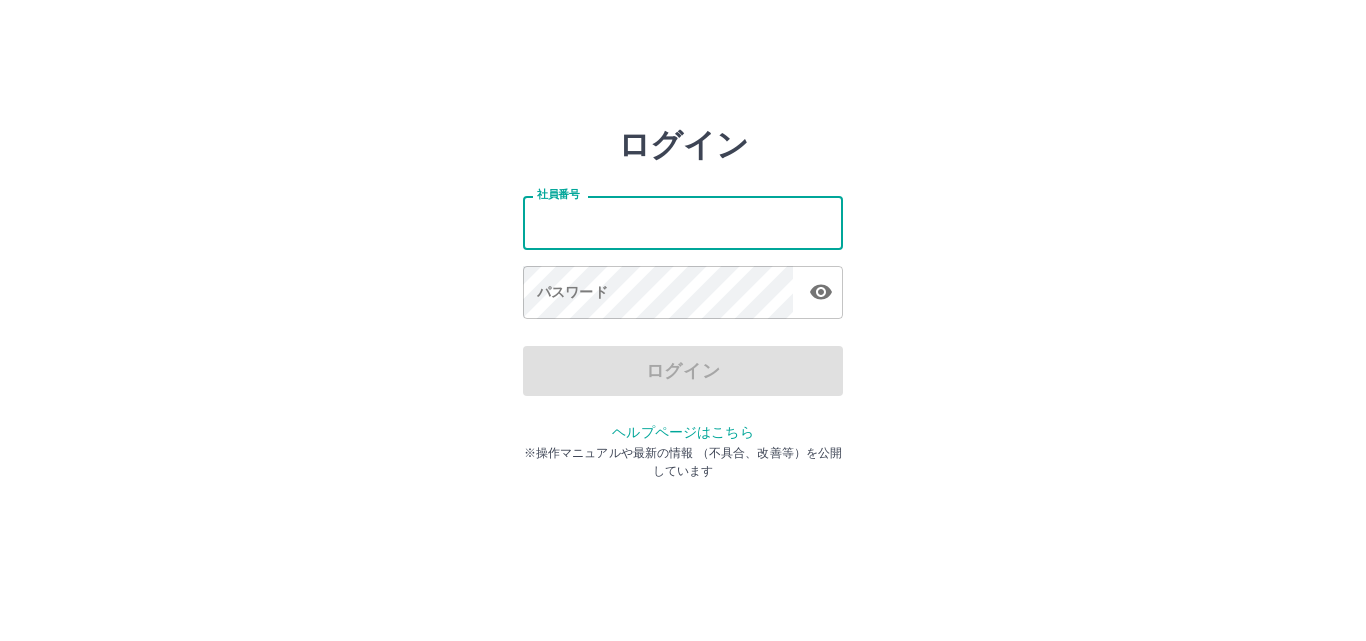 click on "社員番号" at bounding box center (683, 222) 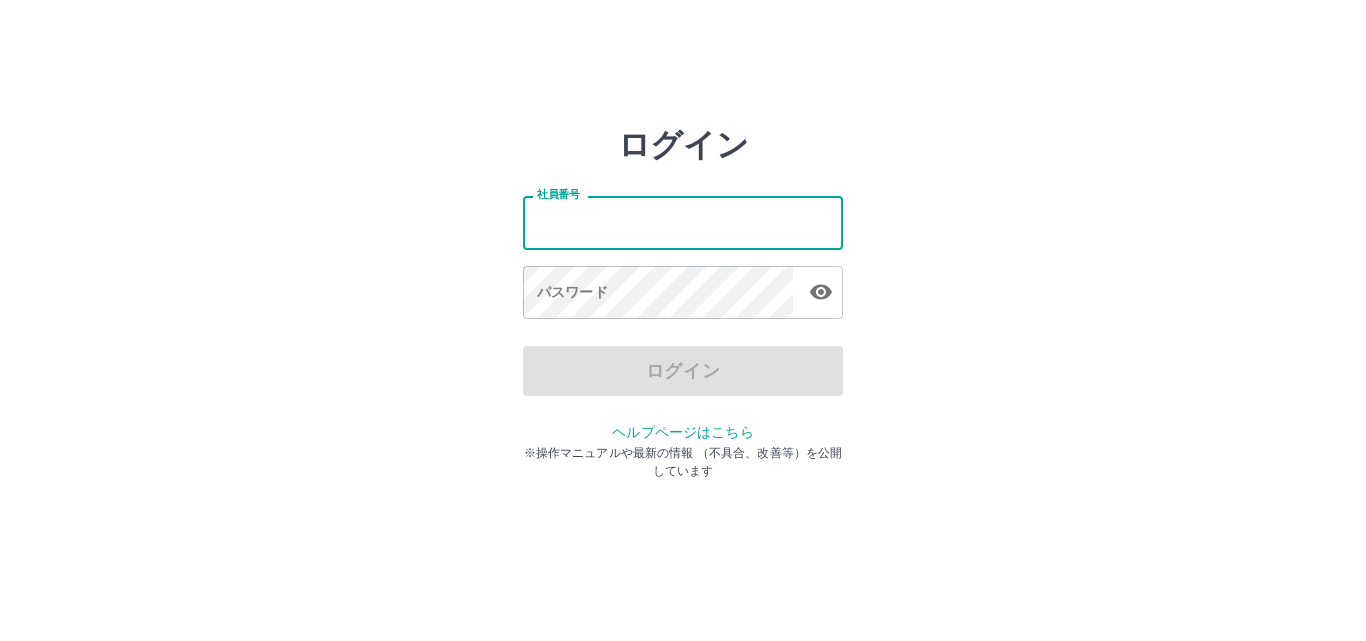 click on "ログイン 社員番号 社員番号 パスワード パスワード ログイン ヘルプページはこちら ※操作マニュアルや最新の情報 （不具合、改善等）を公開しています" at bounding box center (683, 286) 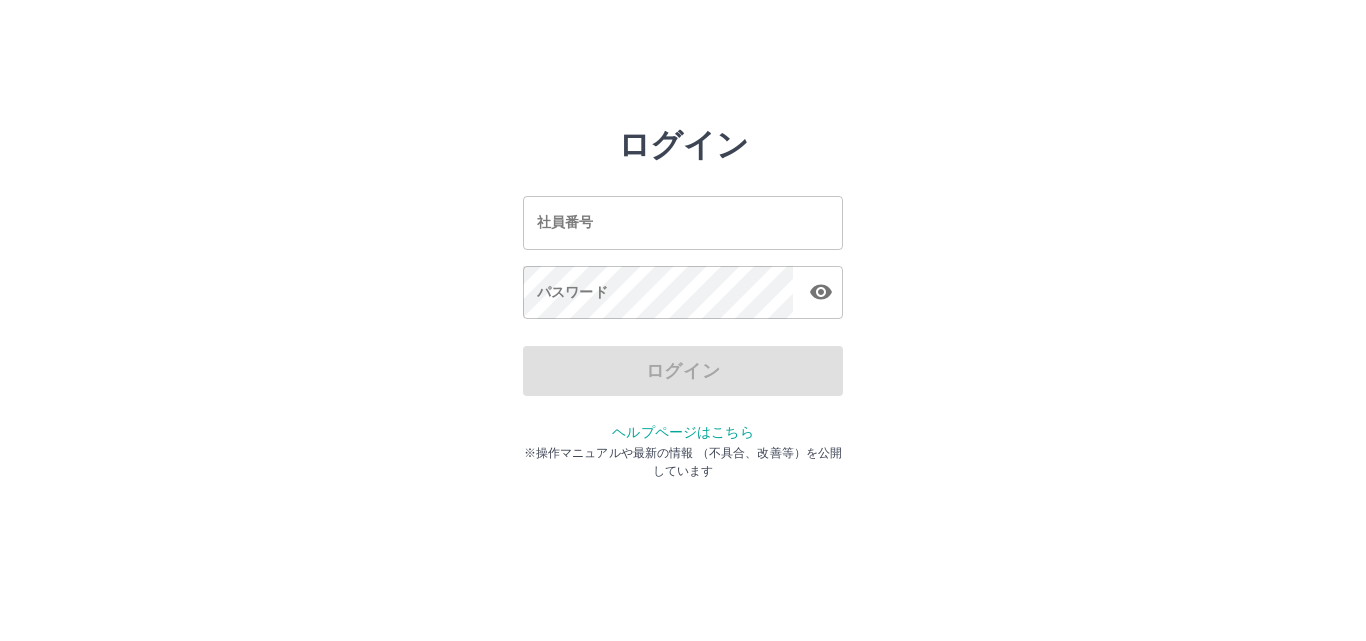 click on "社員番号" at bounding box center (683, 222) 